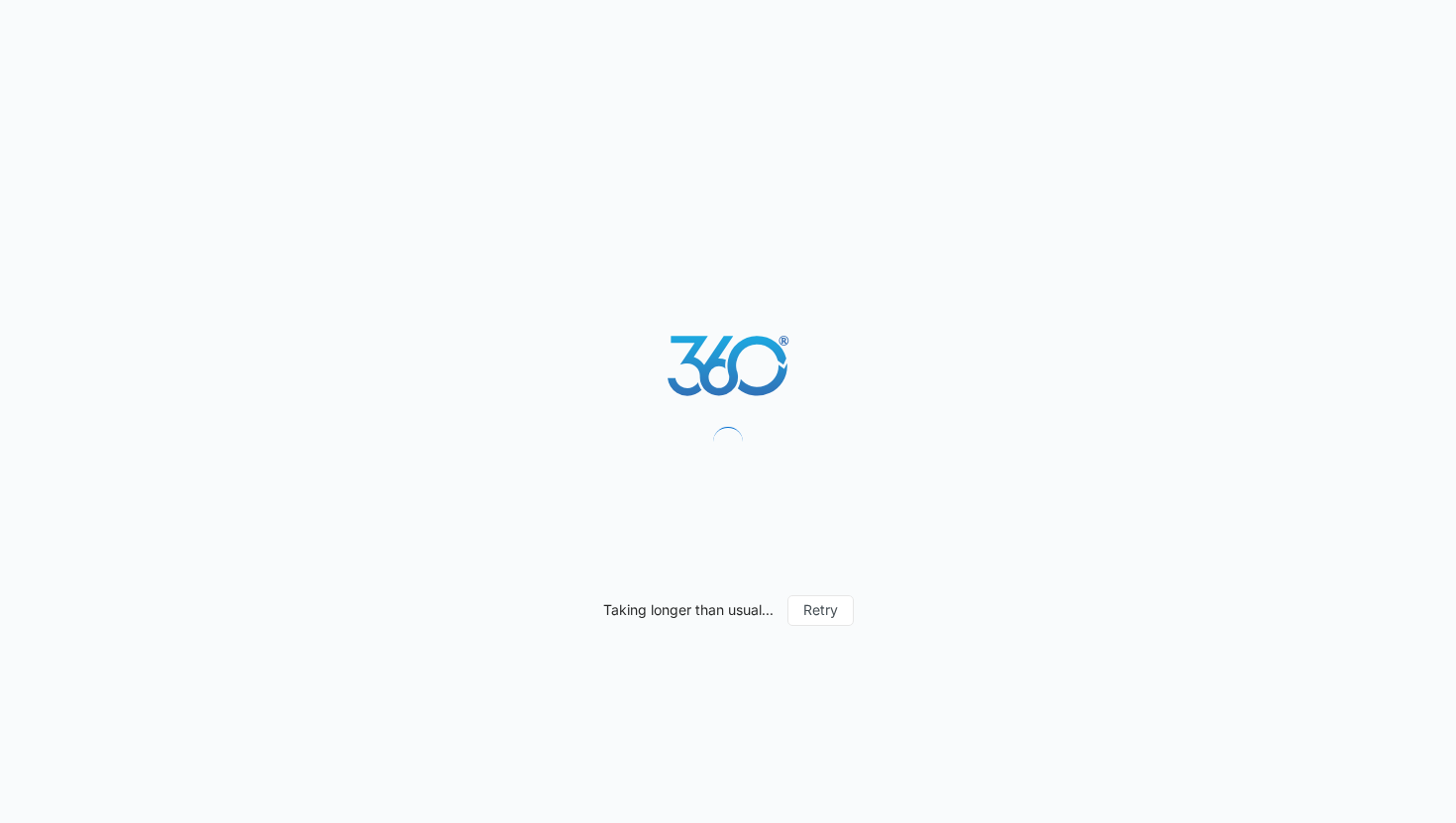 scroll, scrollTop: 0, scrollLeft: 0, axis: both 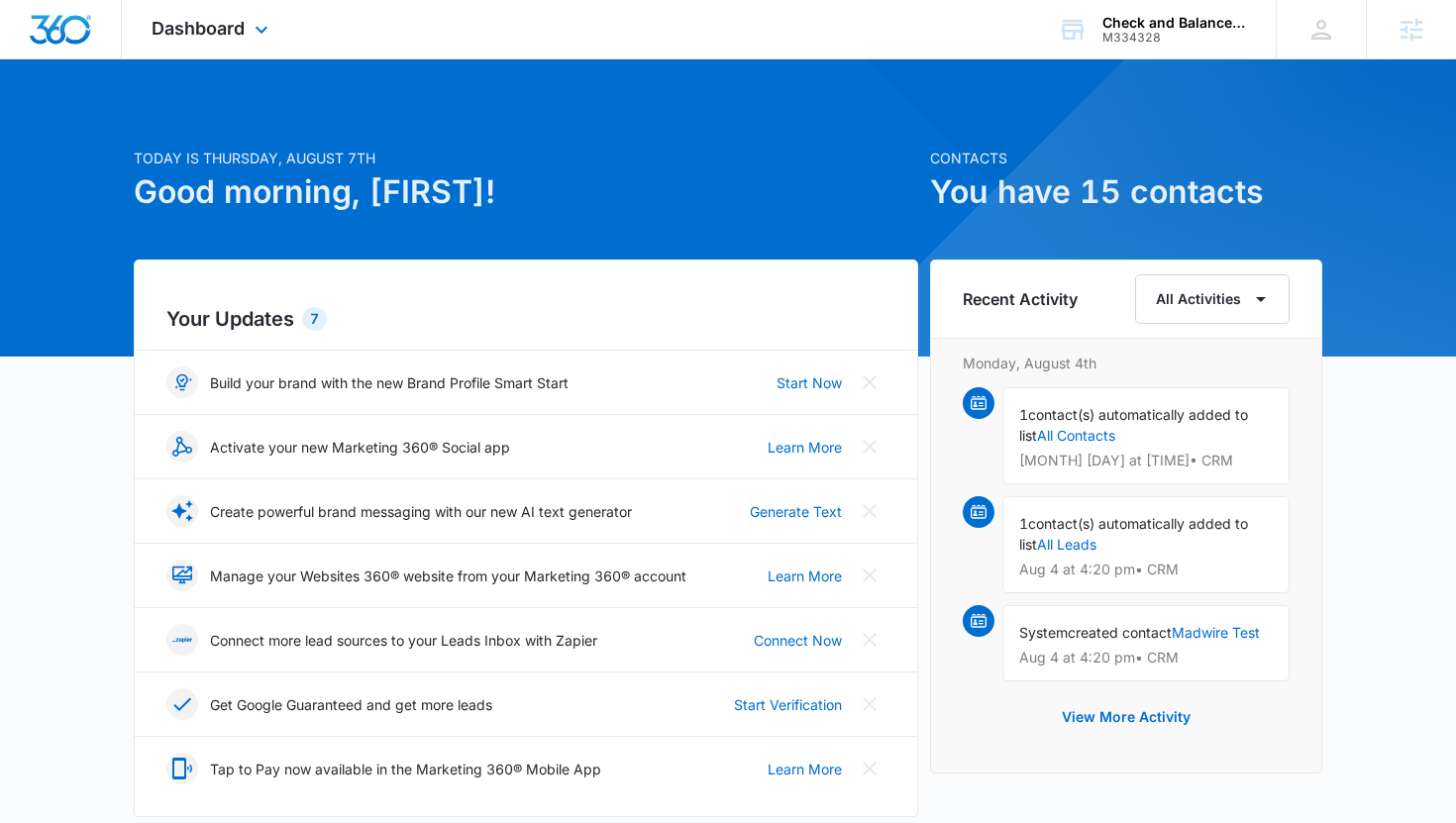 click on "Dashboard Apps Reputation Websites Forms CRM Email Social Payments POS Content Ads Intelligence Files Brand Settings" at bounding box center [212, 29] 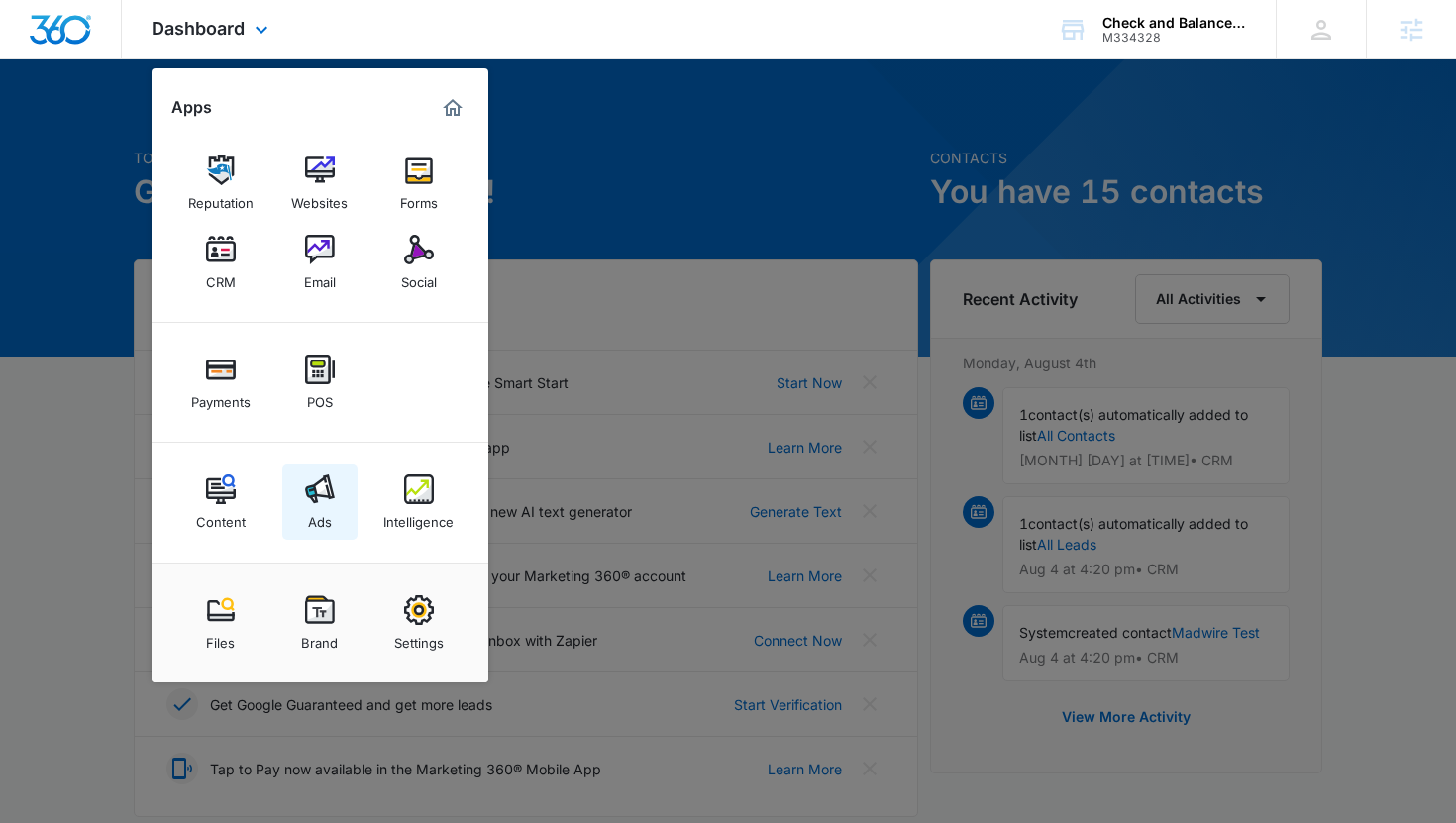click at bounding box center [320, 489] 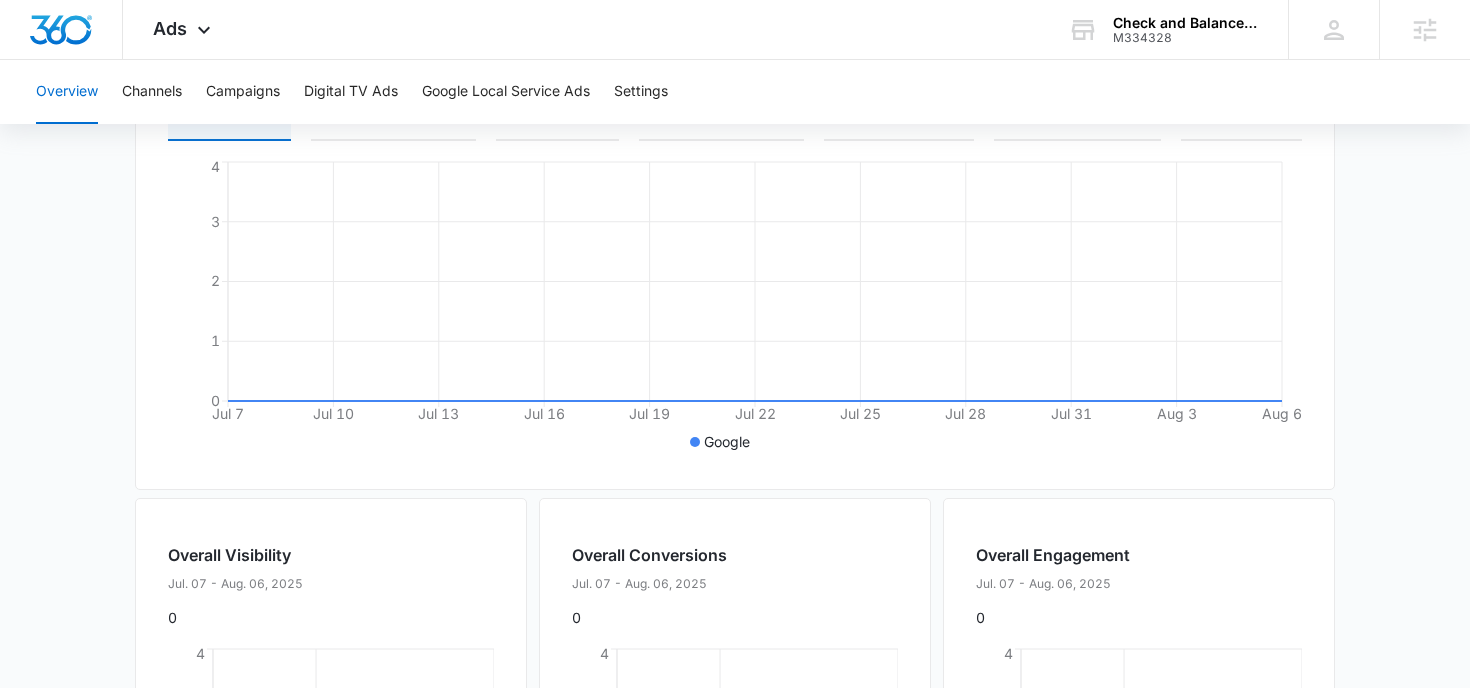 scroll, scrollTop: 0, scrollLeft: 0, axis: both 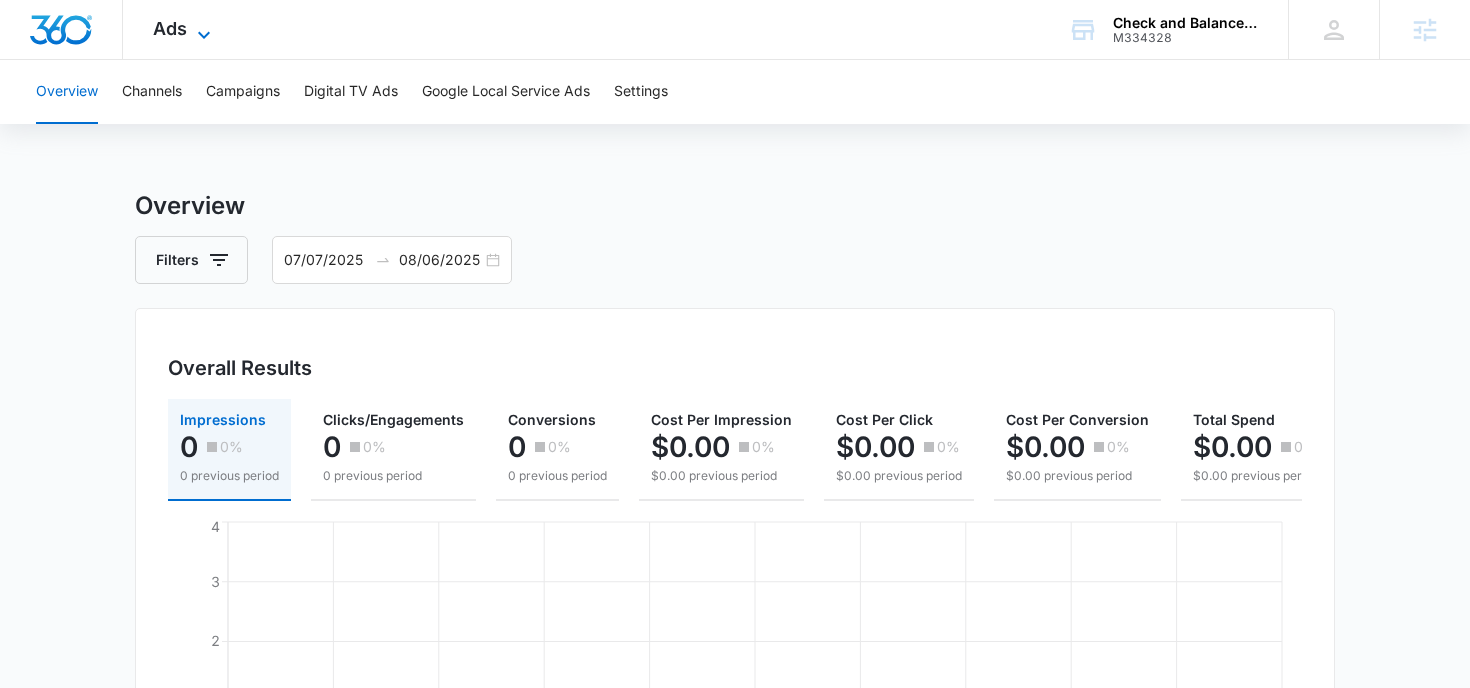 click 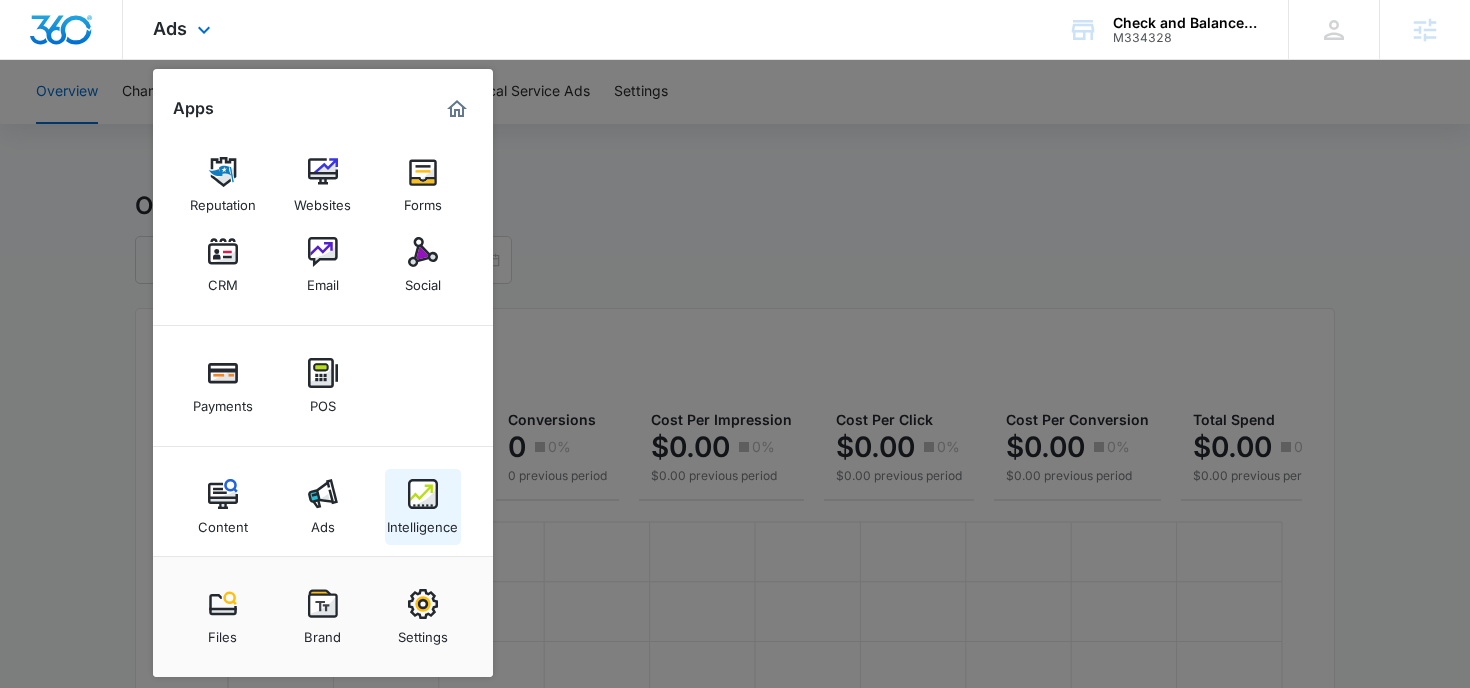 click on "Intelligence" at bounding box center [423, 507] 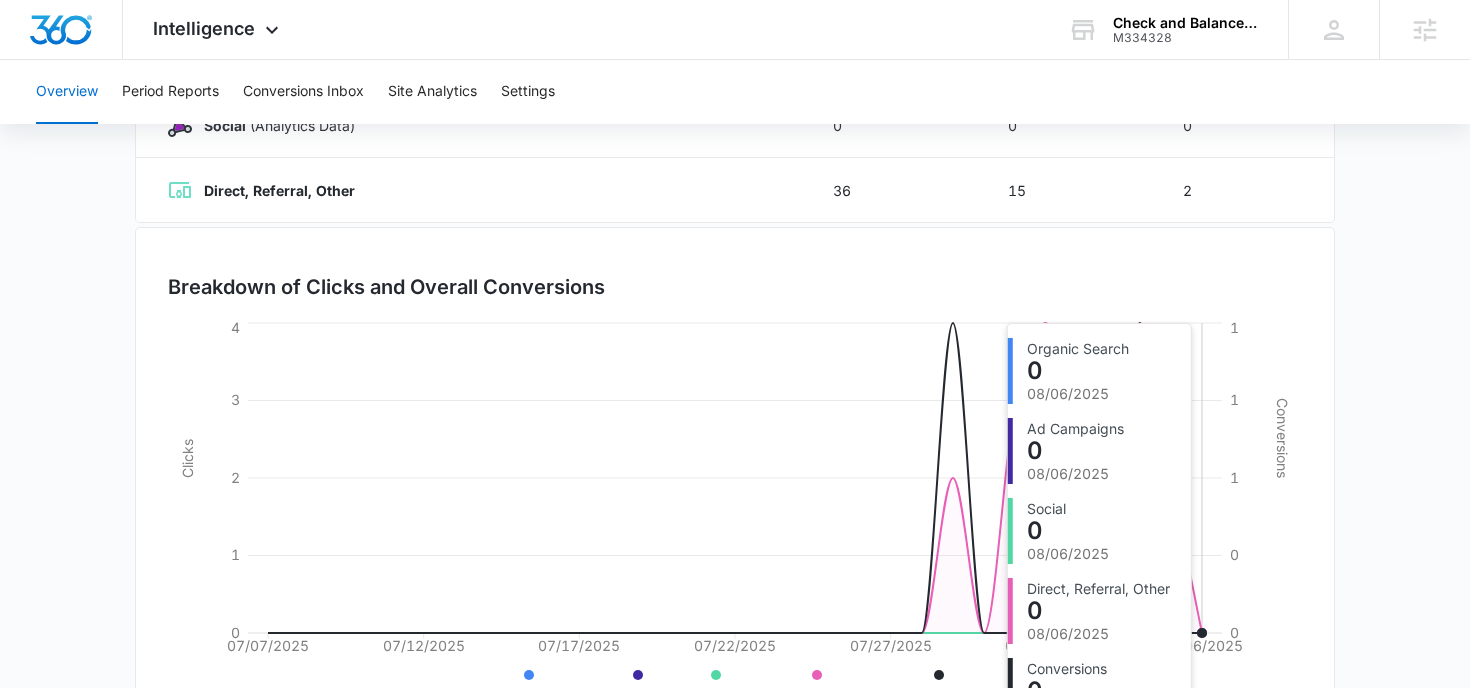 scroll, scrollTop: 476, scrollLeft: 0, axis: vertical 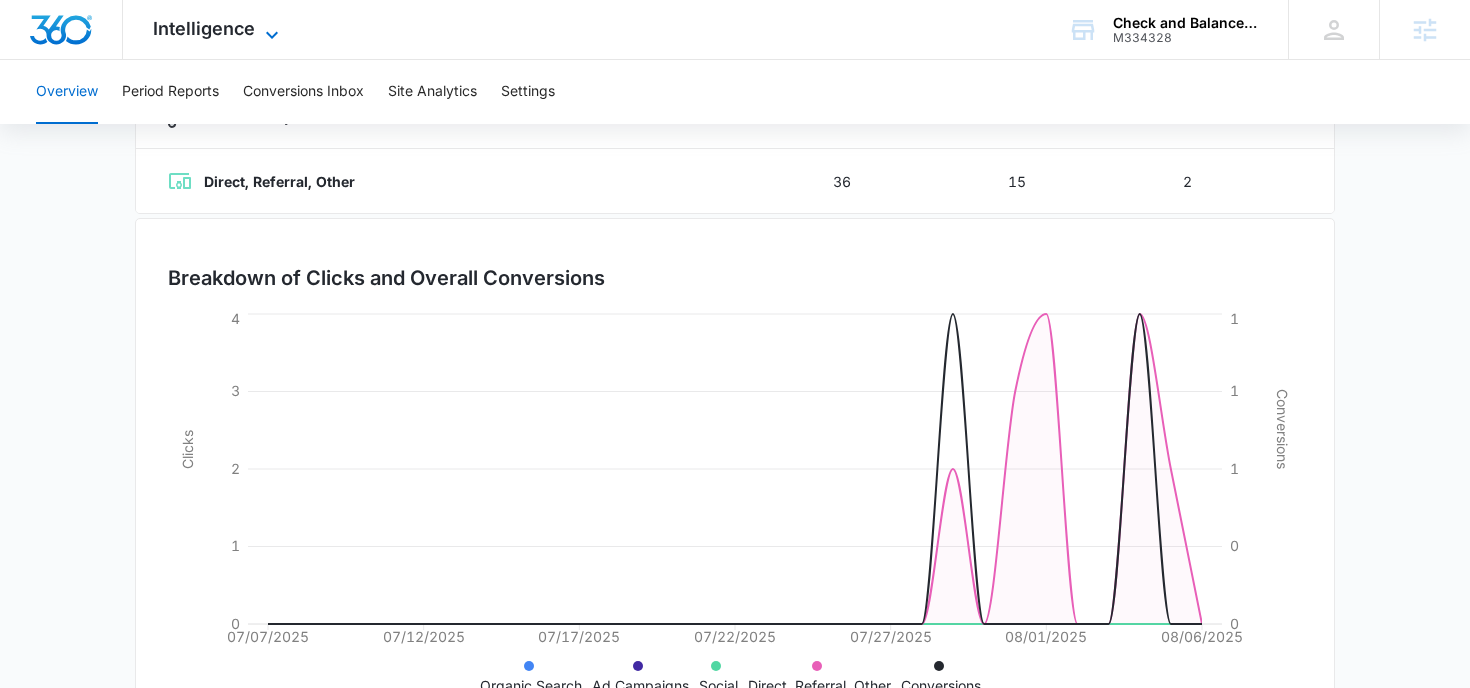 click on "Intelligence" at bounding box center (204, 28) 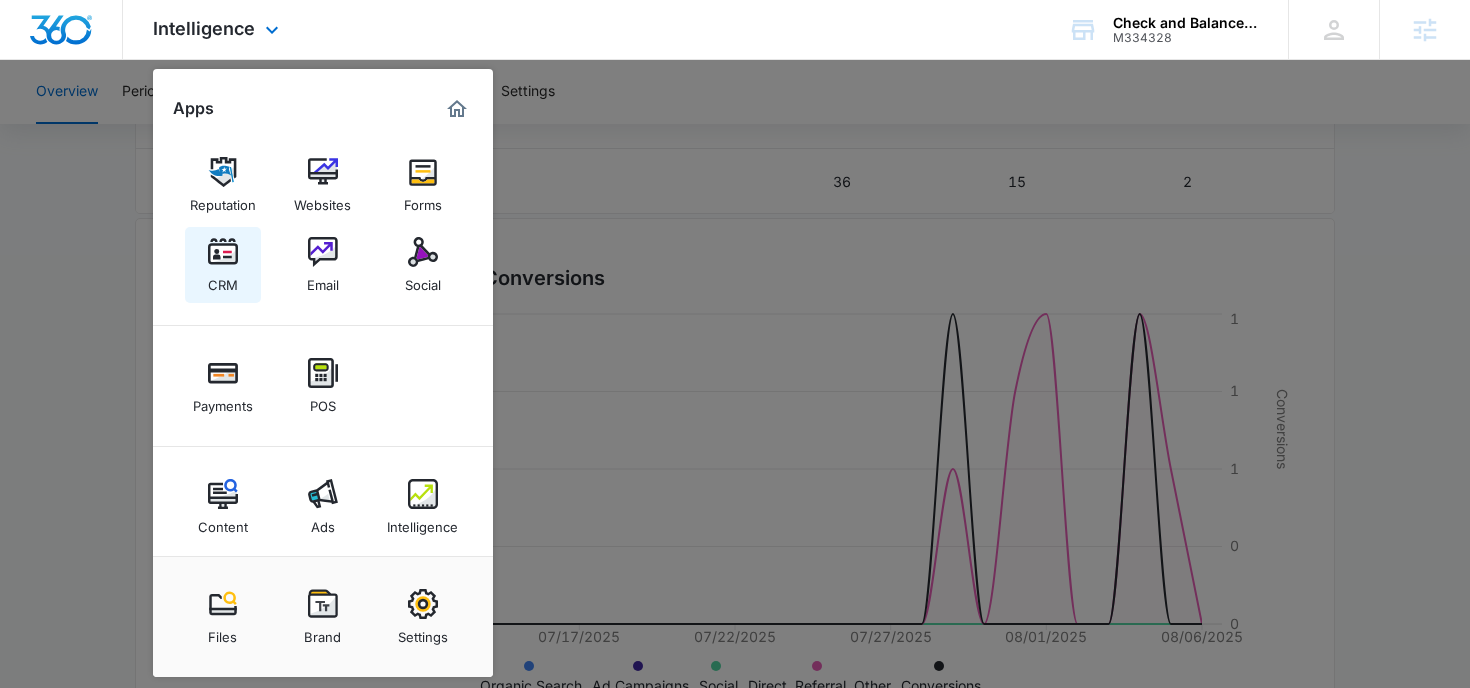 click on "CRM" at bounding box center [223, 280] 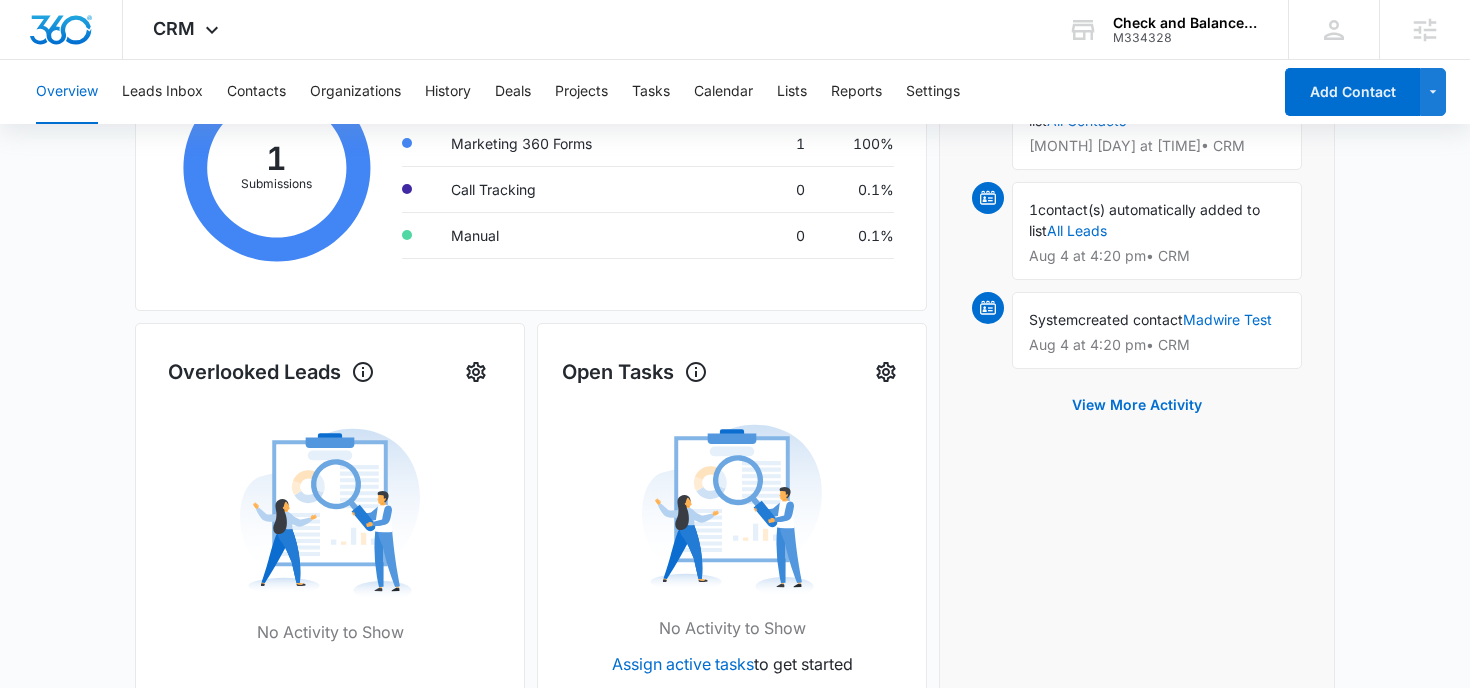 scroll, scrollTop: 0, scrollLeft: 0, axis: both 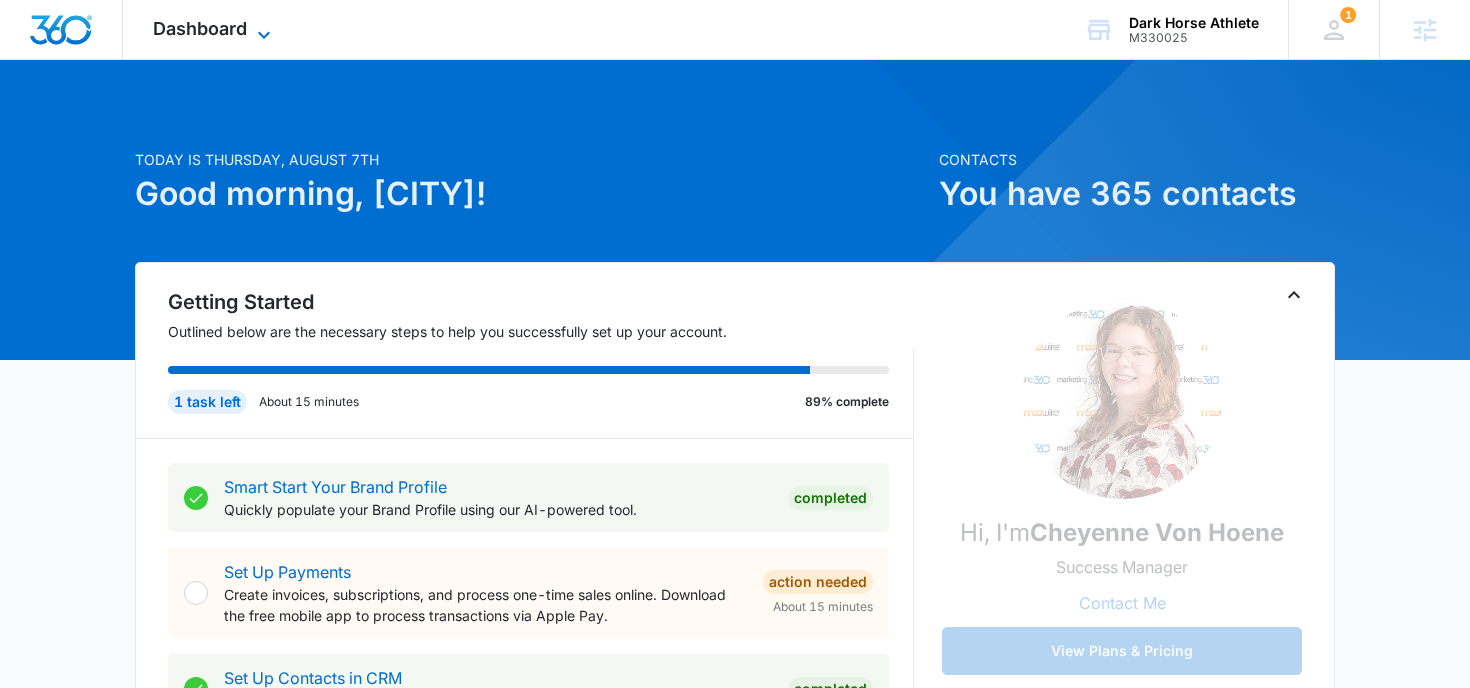 click on "Dashboard" at bounding box center (200, 28) 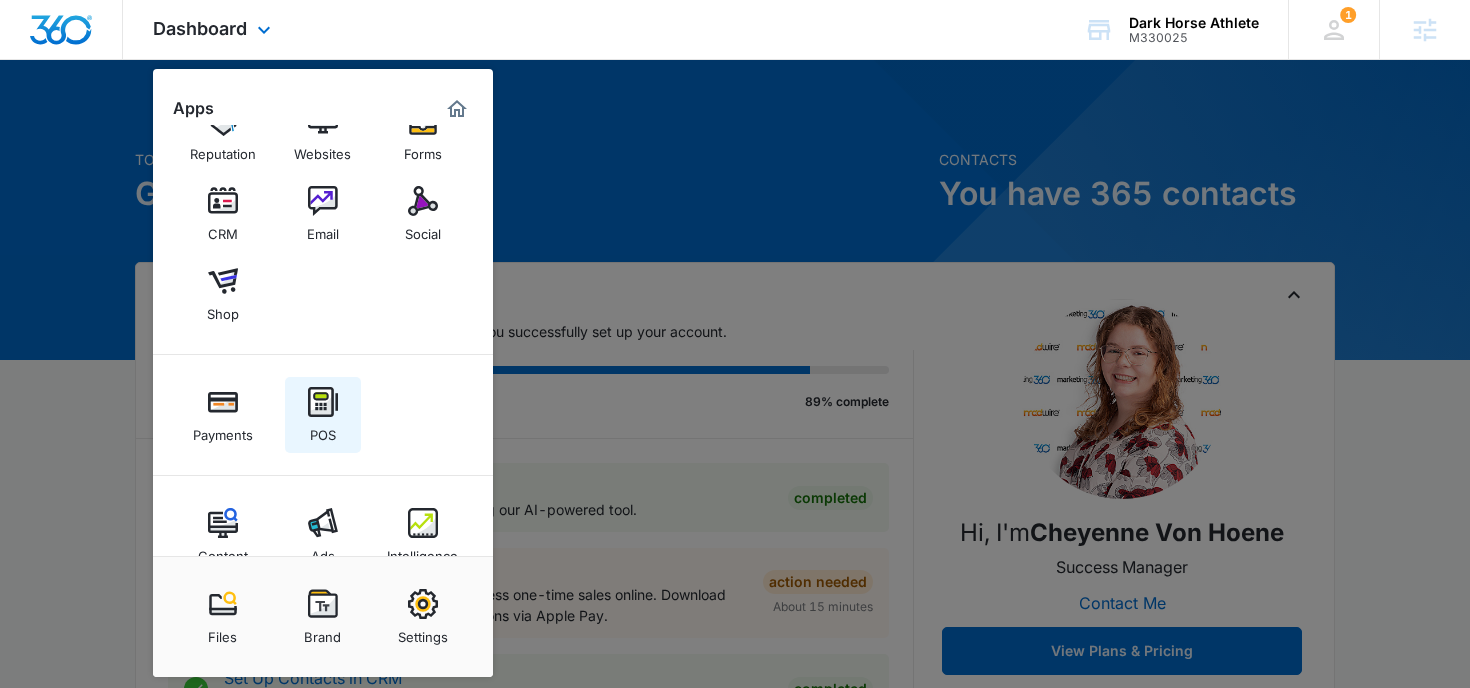 scroll, scrollTop: 92, scrollLeft: 0, axis: vertical 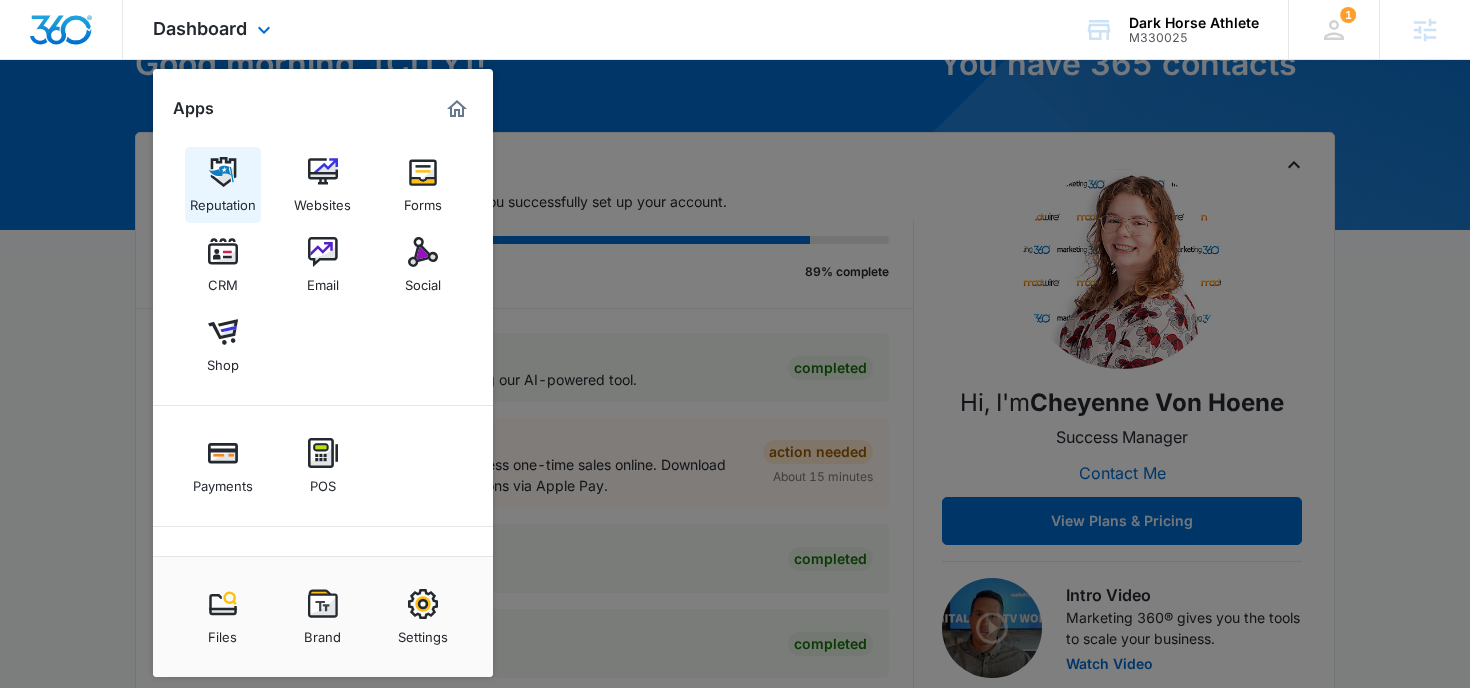 click at bounding box center (223, 172) 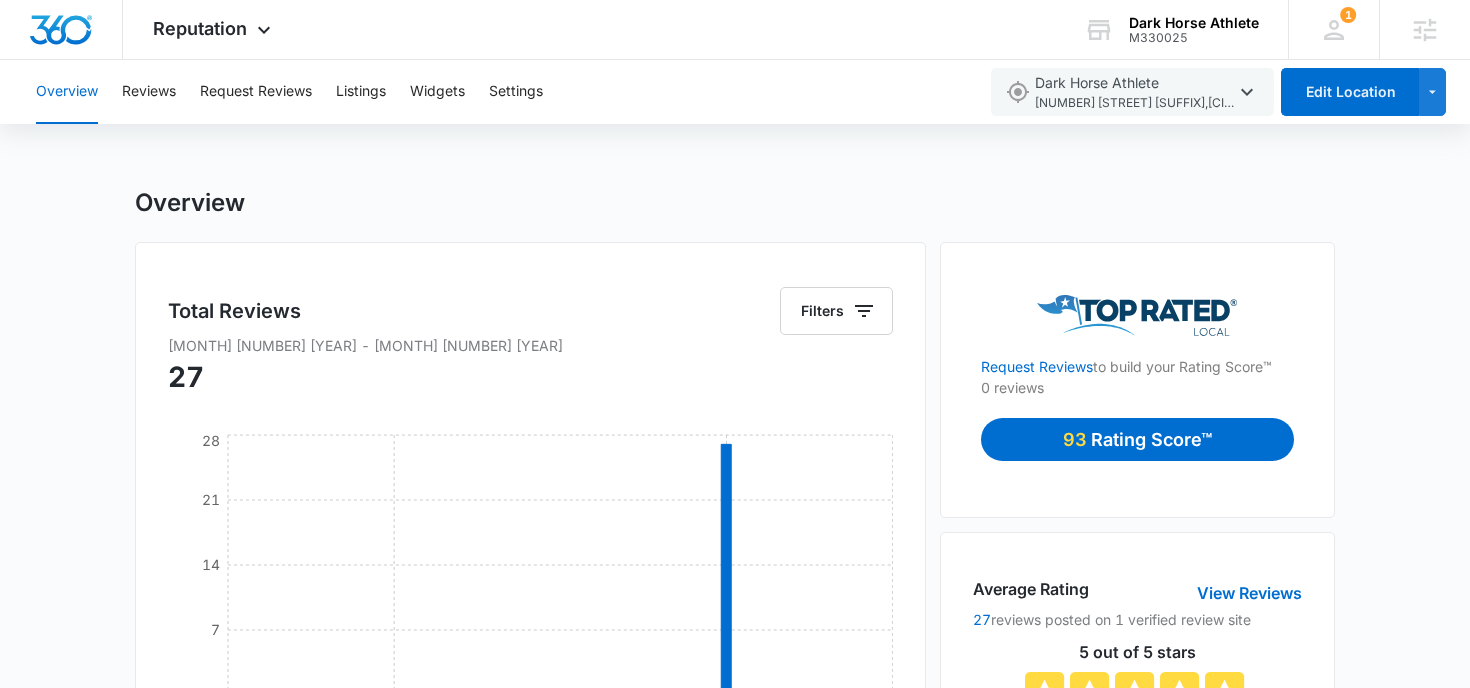 scroll, scrollTop: 0, scrollLeft: 0, axis: both 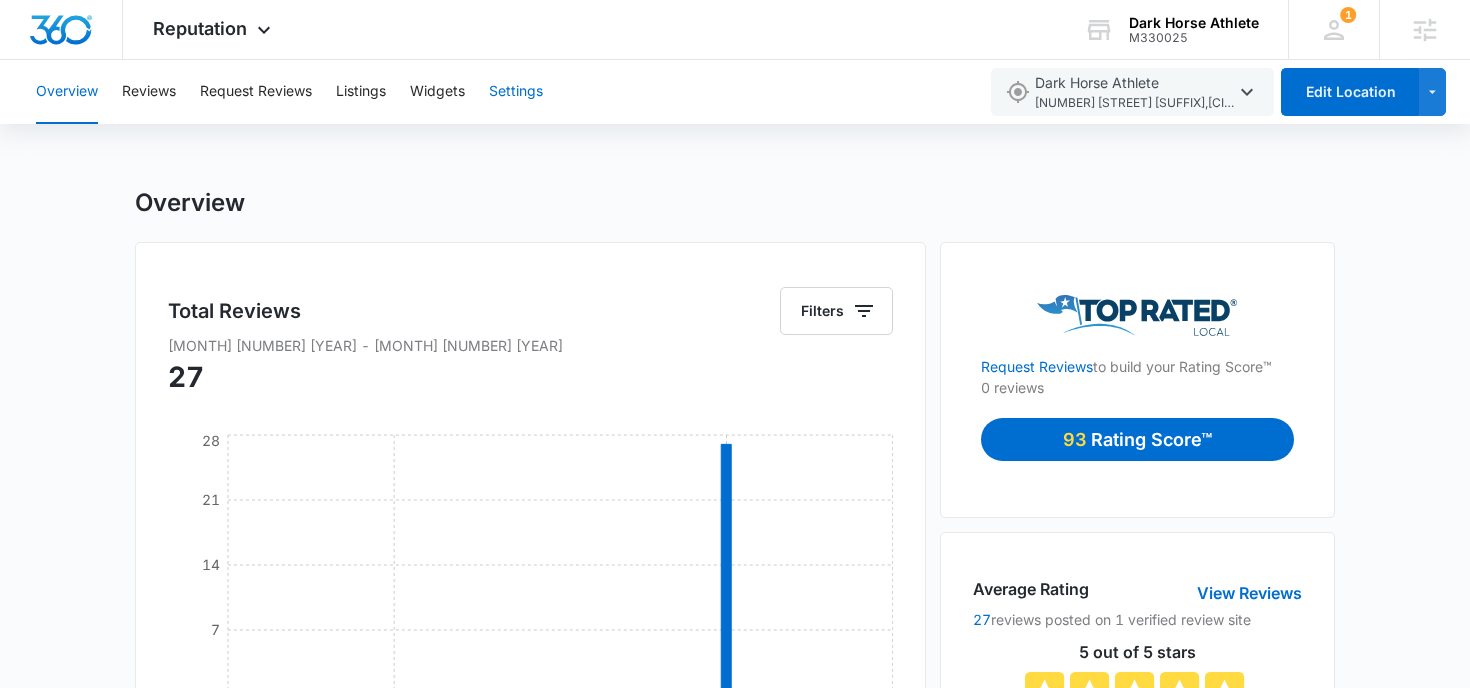 click on "Settings" at bounding box center (516, 92) 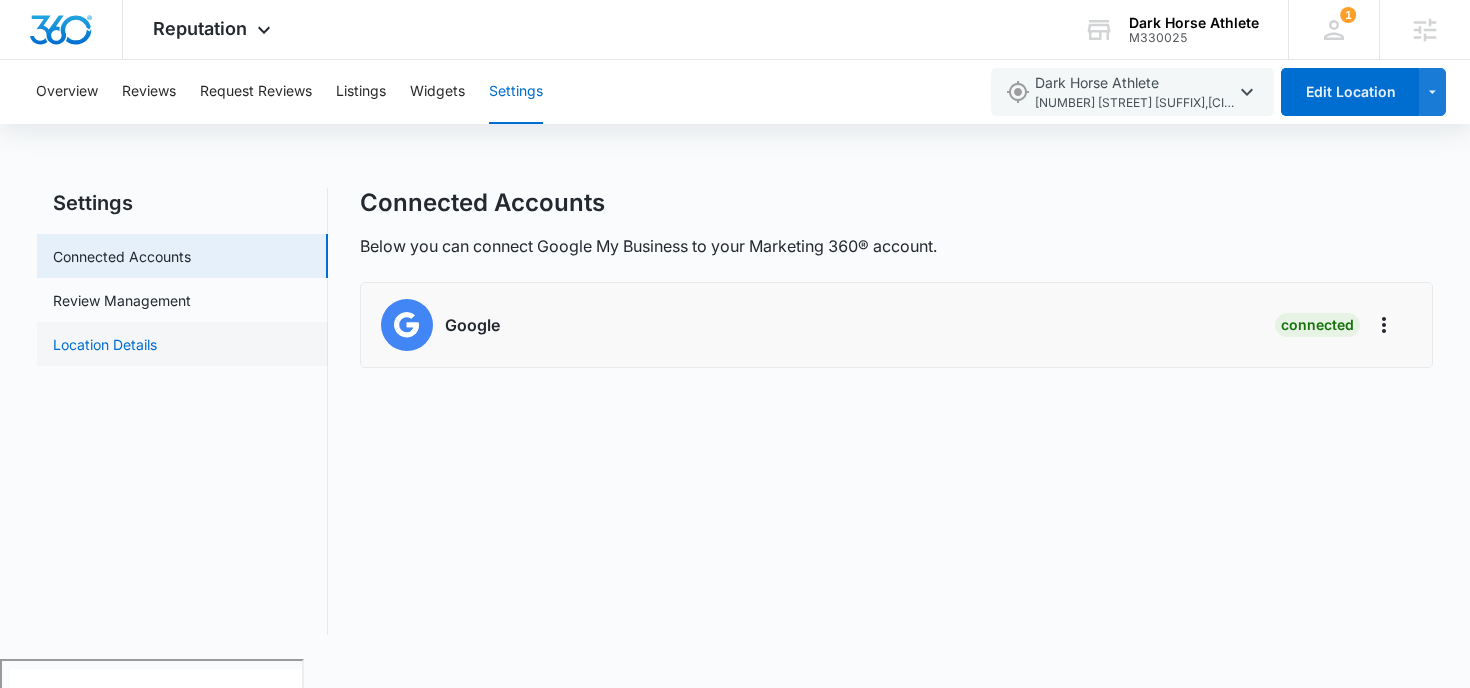 click on "Location Details" at bounding box center [105, 344] 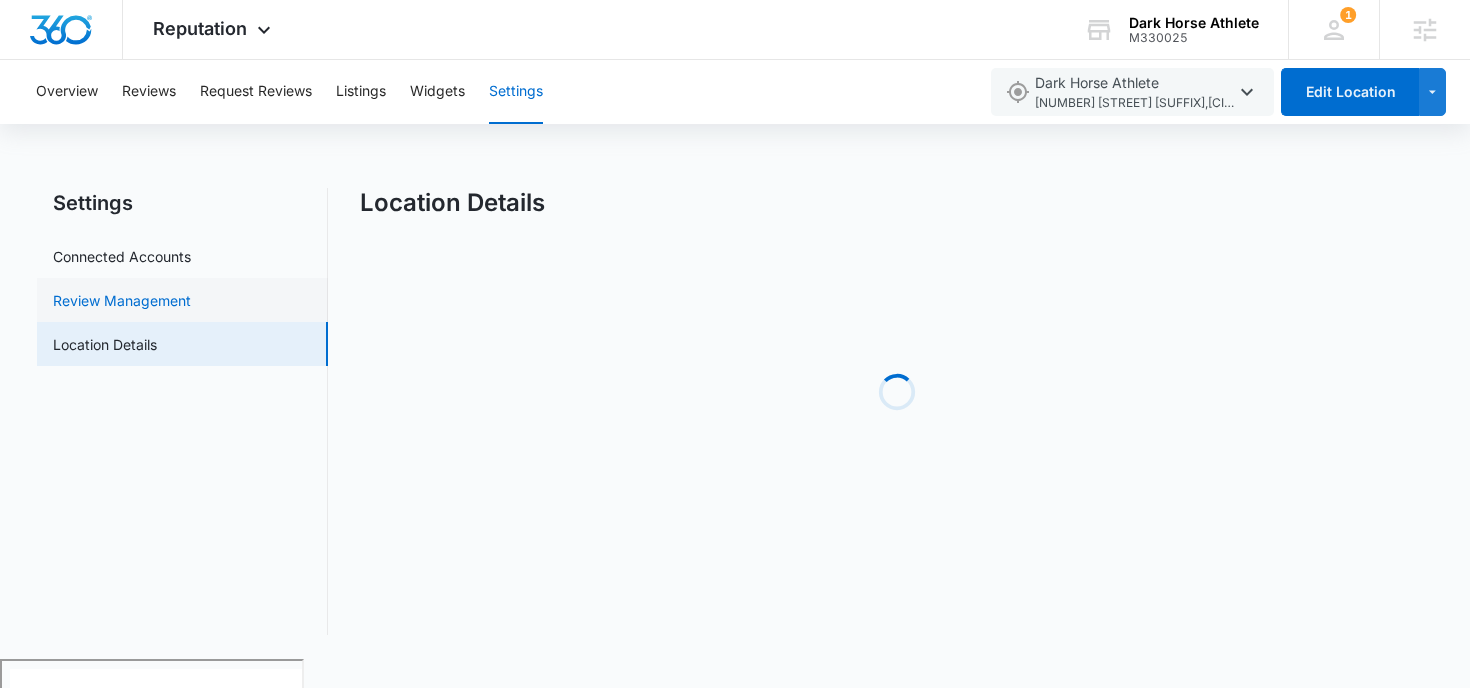 click on "Review Management" at bounding box center [122, 300] 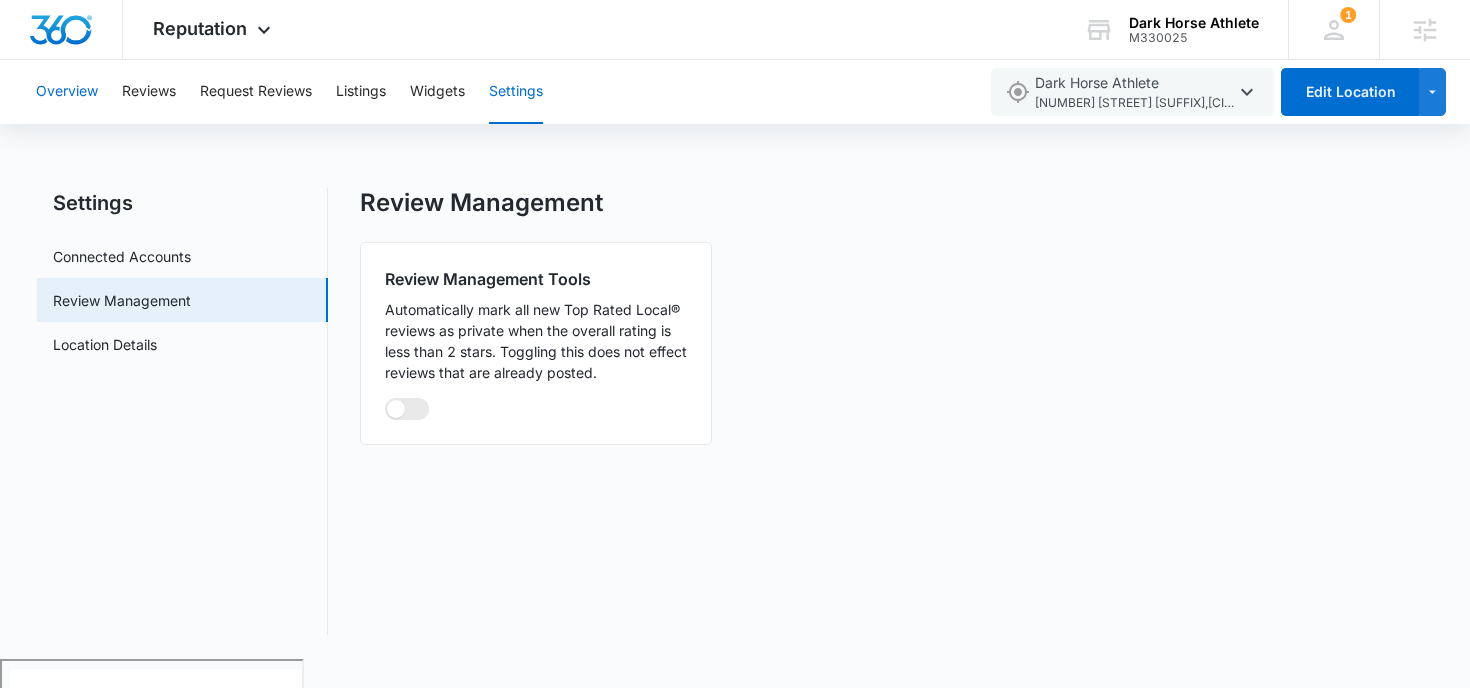 click on "Overview" at bounding box center [67, 92] 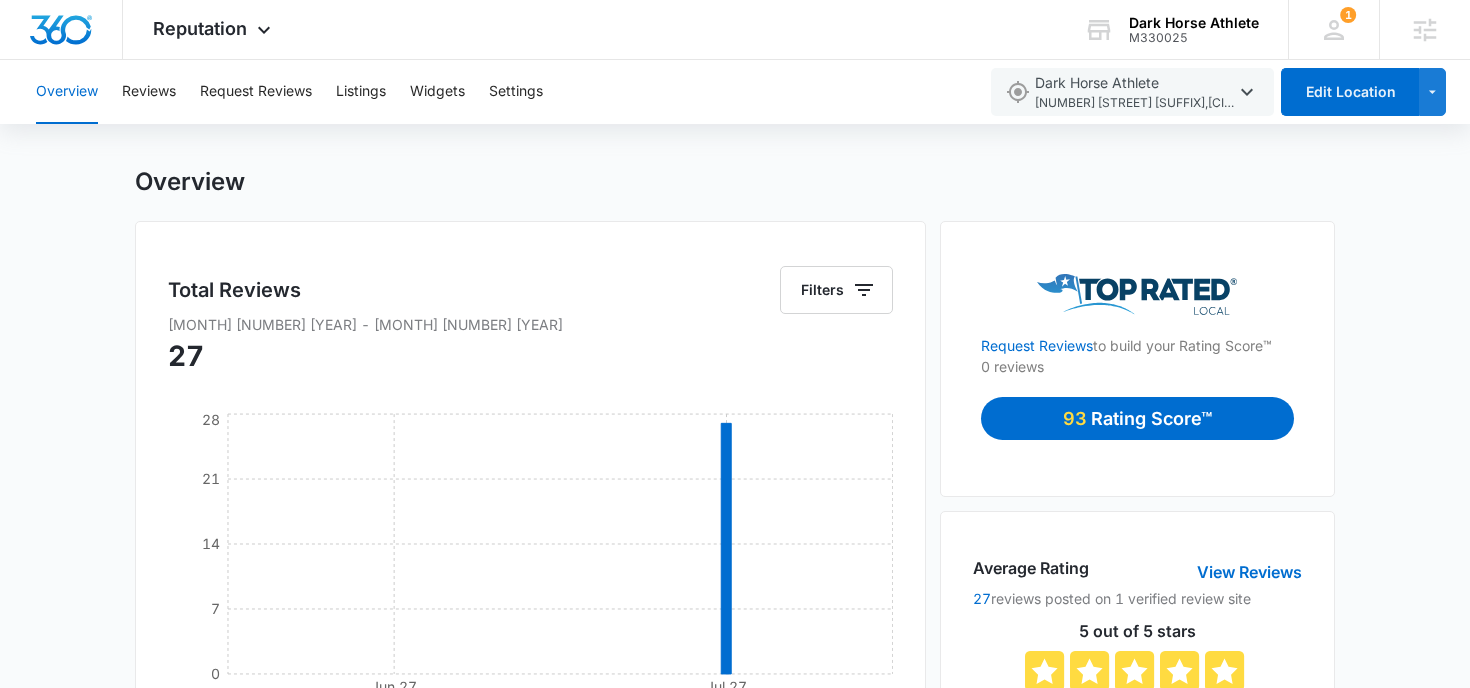 scroll, scrollTop: 31, scrollLeft: 0, axis: vertical 